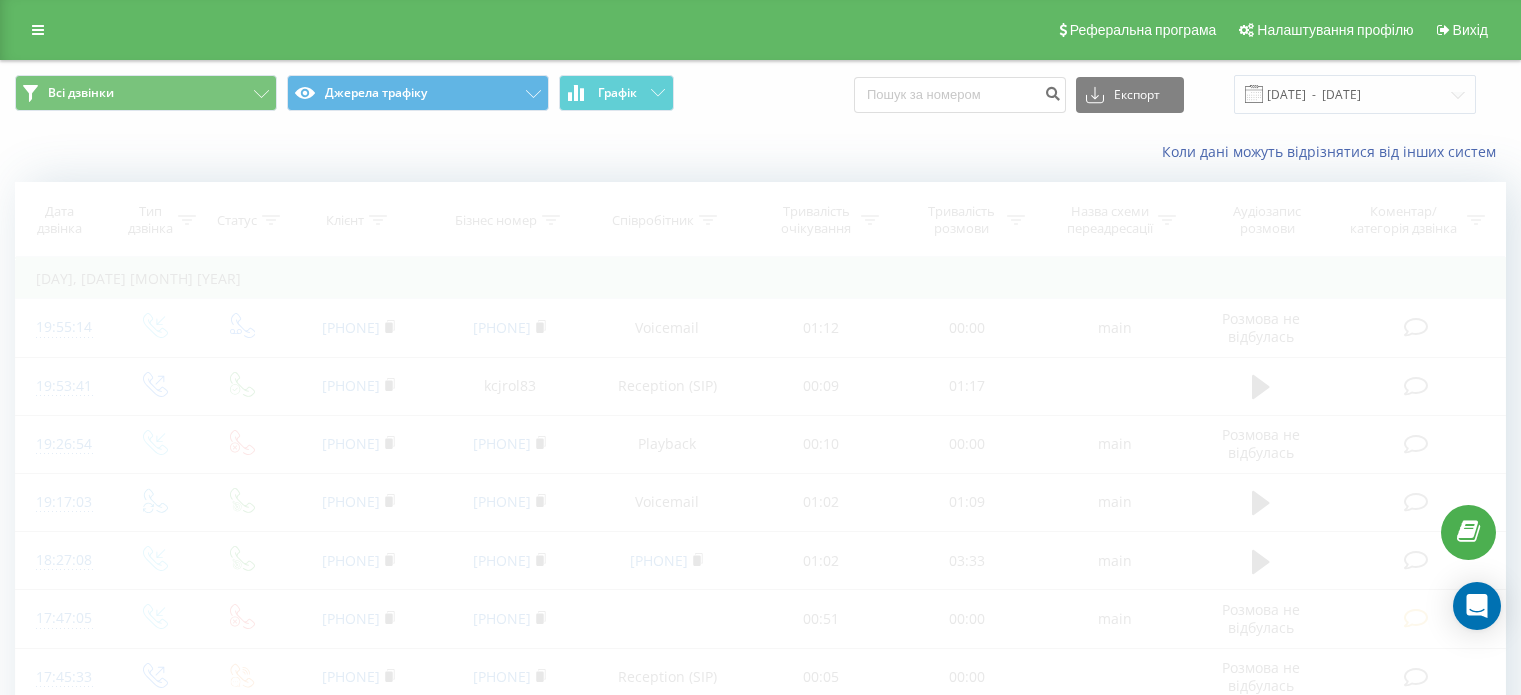 scroll, scrollTop: 0, scrollLeft: 0, axis: both 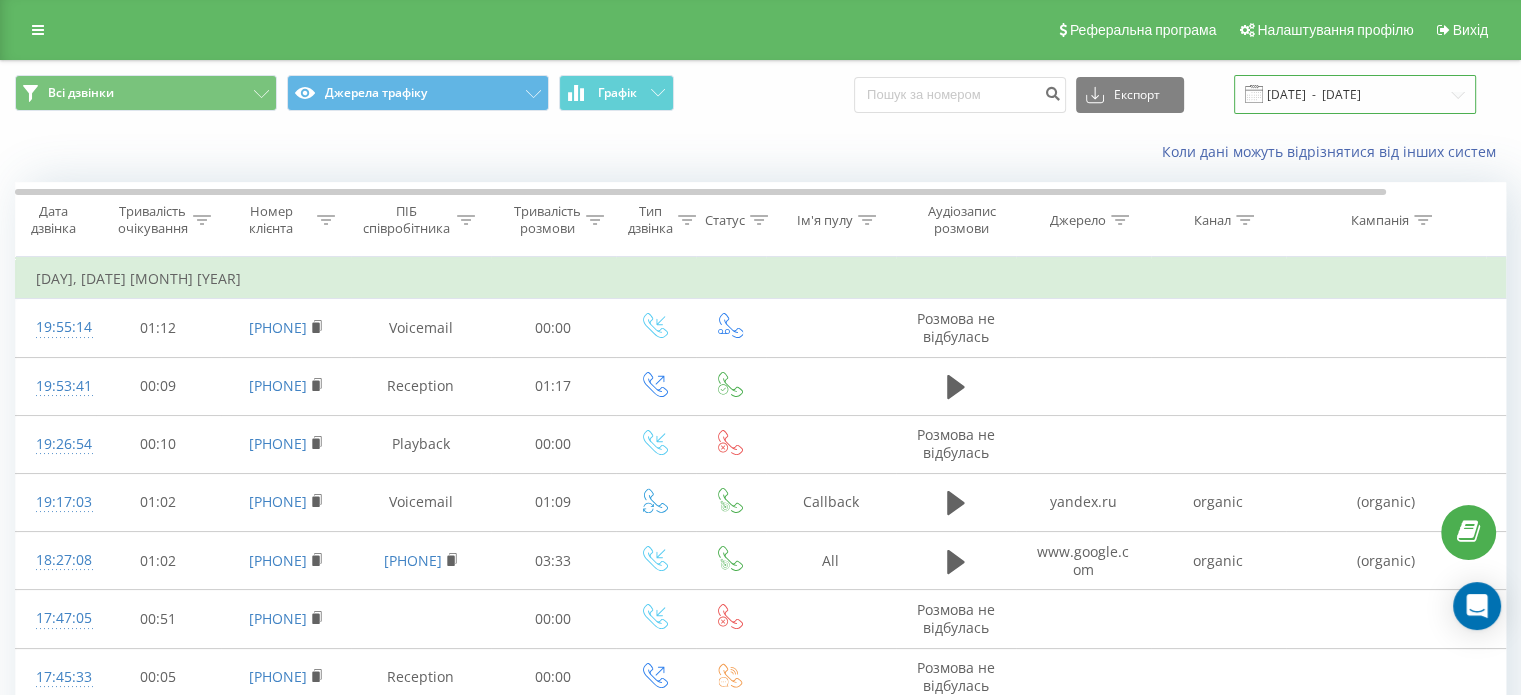 click on "21.08.2023  -  21.09.2023" at bounding box center (1355, 94) 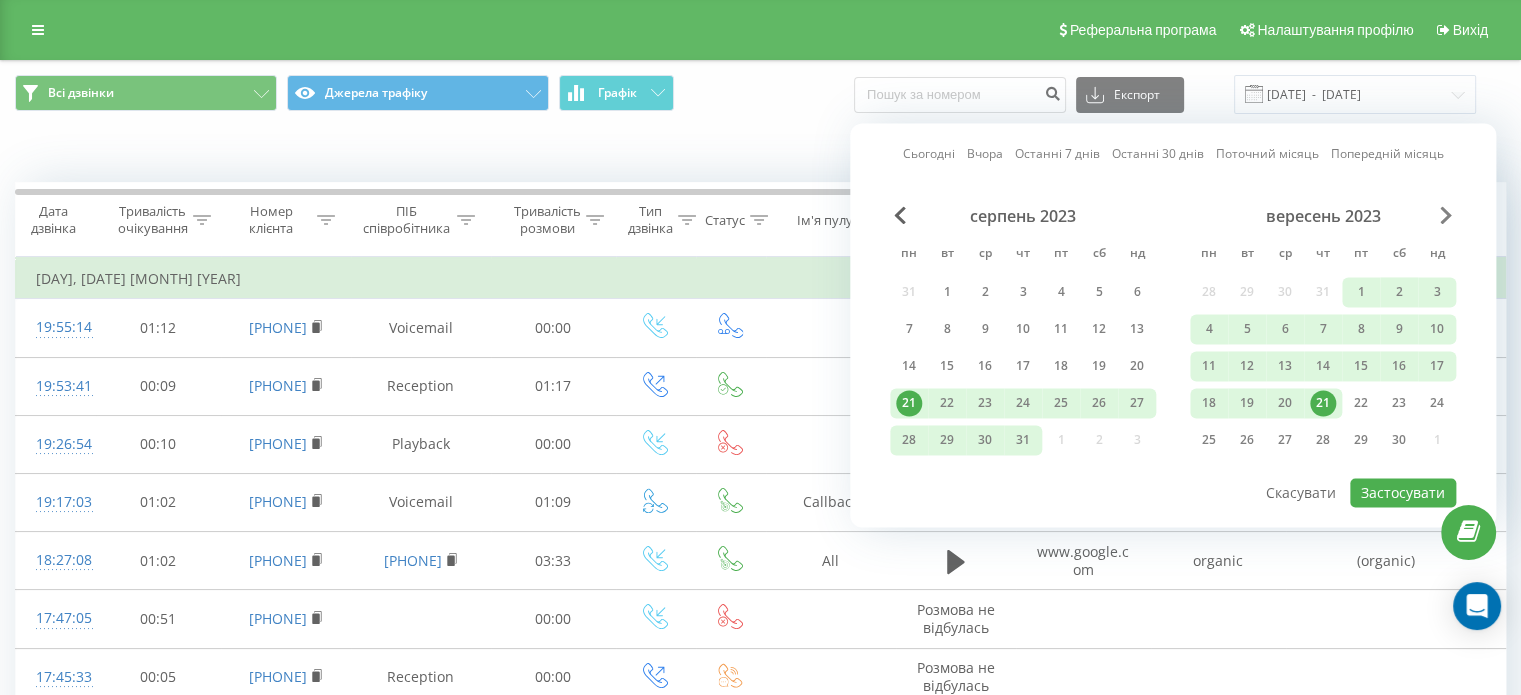 click at bounding box center (1446, 215) 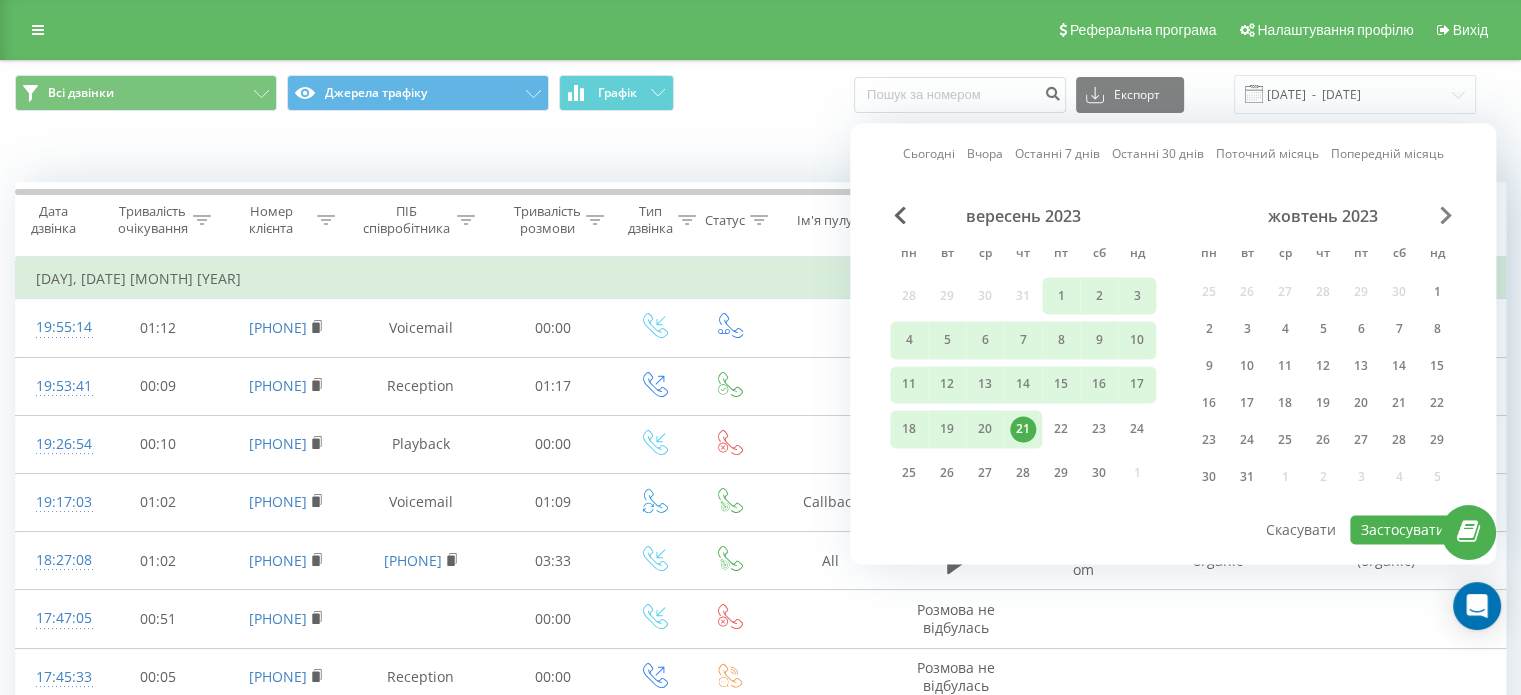 click at bounding box center [1446, 215] 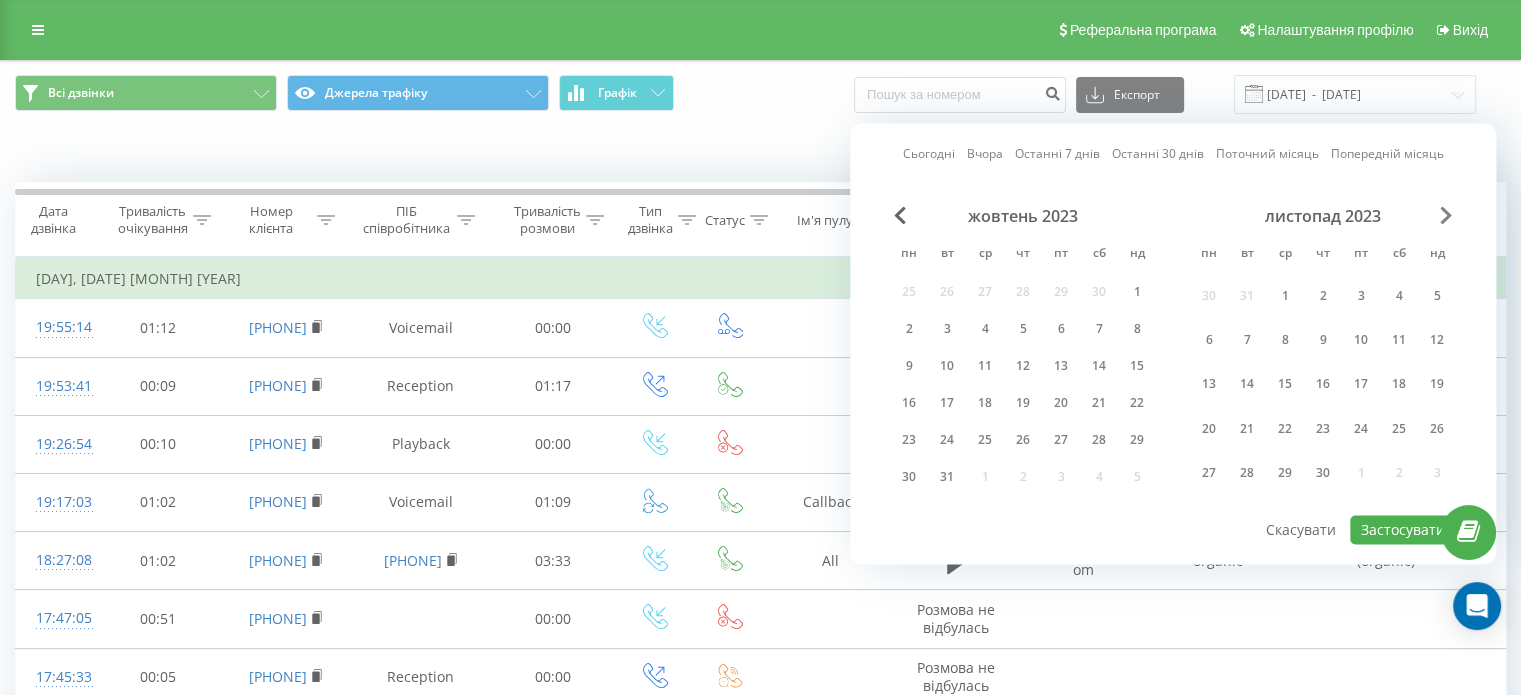 click at bounding box center [1446, 215] 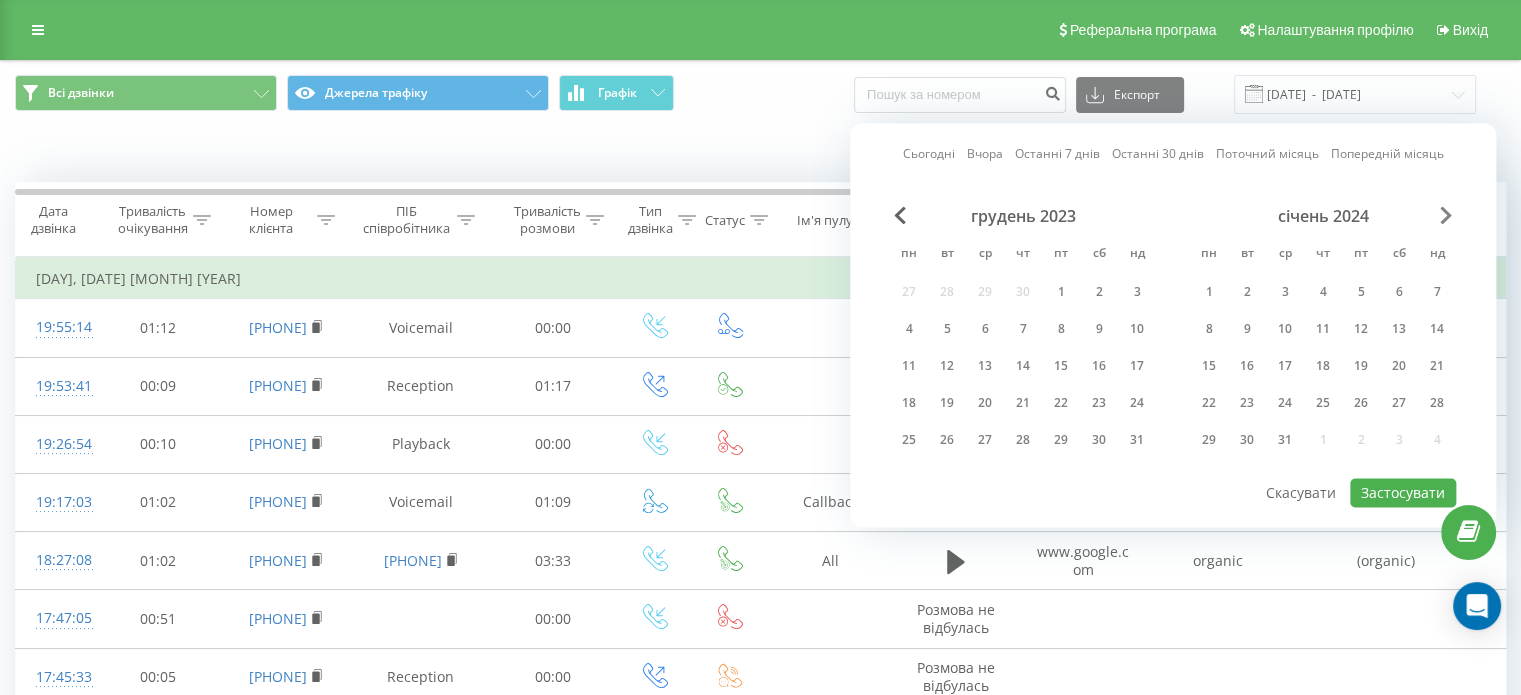 click at bounding box center [1446, 215] 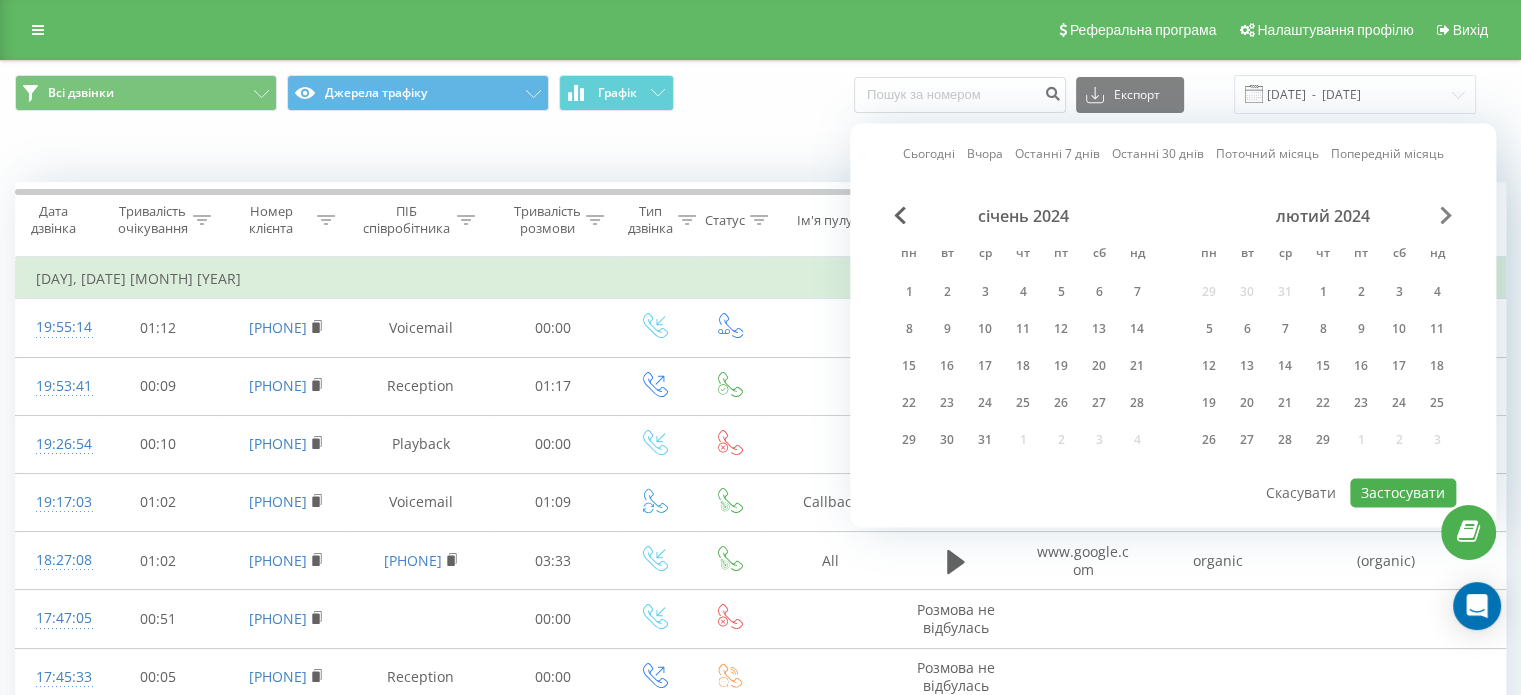 click at bounding box center [1446, 215] 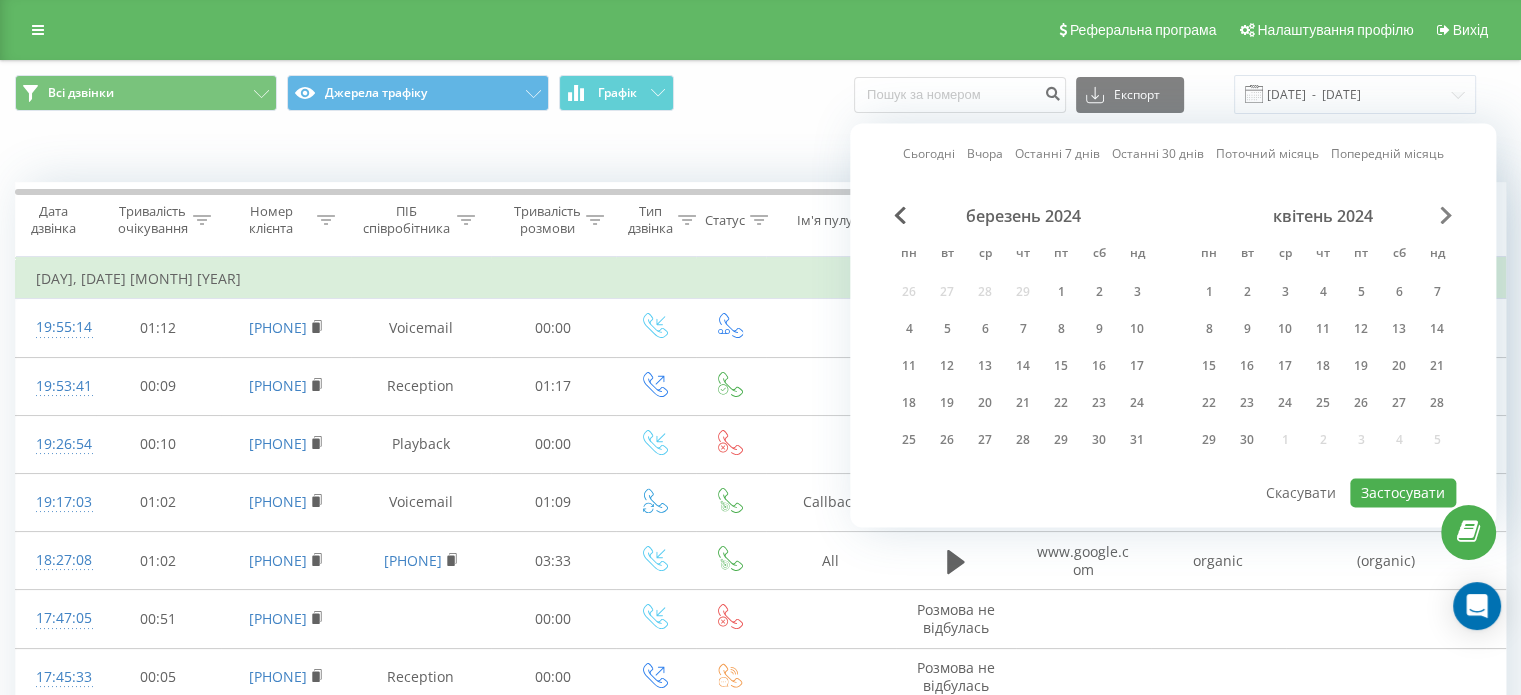 click at bounding box center (1446, 215) 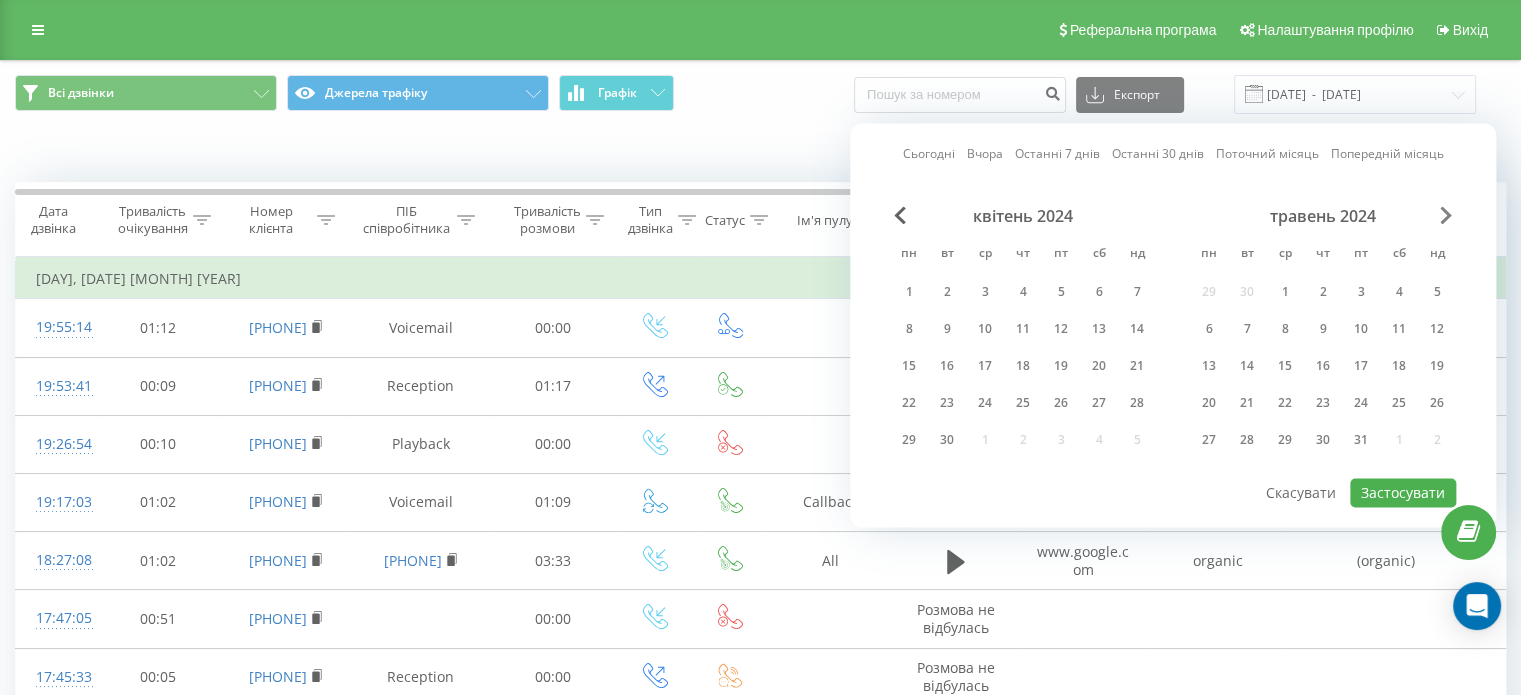 click at bounding box center (1446, 215) 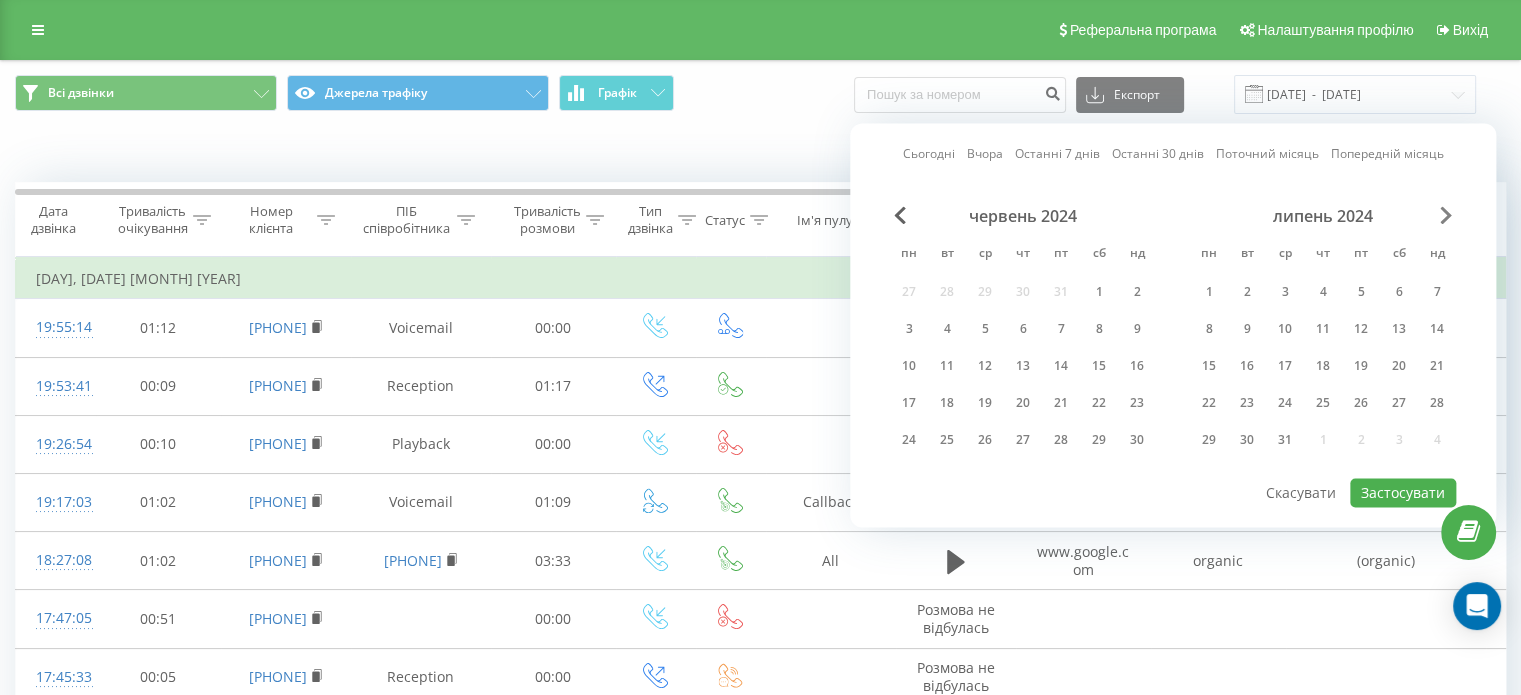 click at bounding box center (1446, 215) 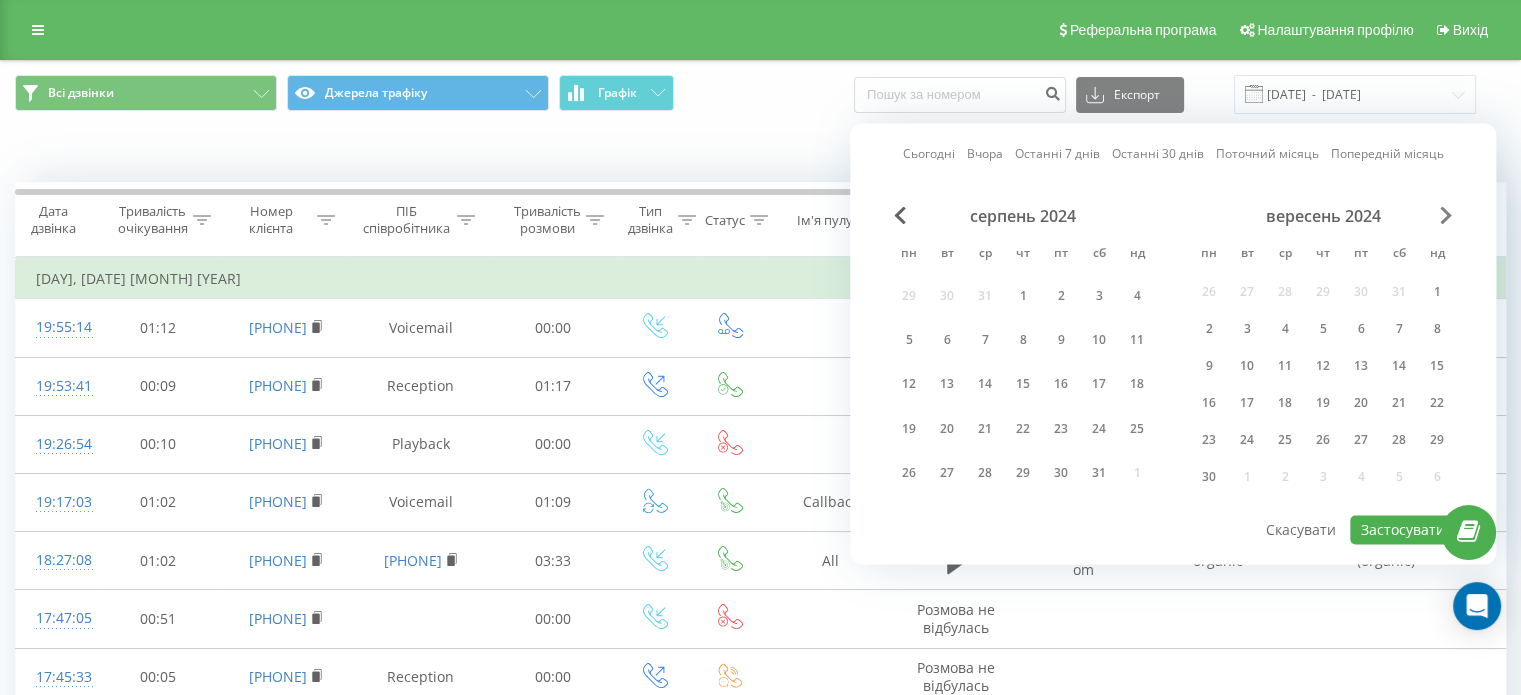 click at bounding box center (1446, 215) 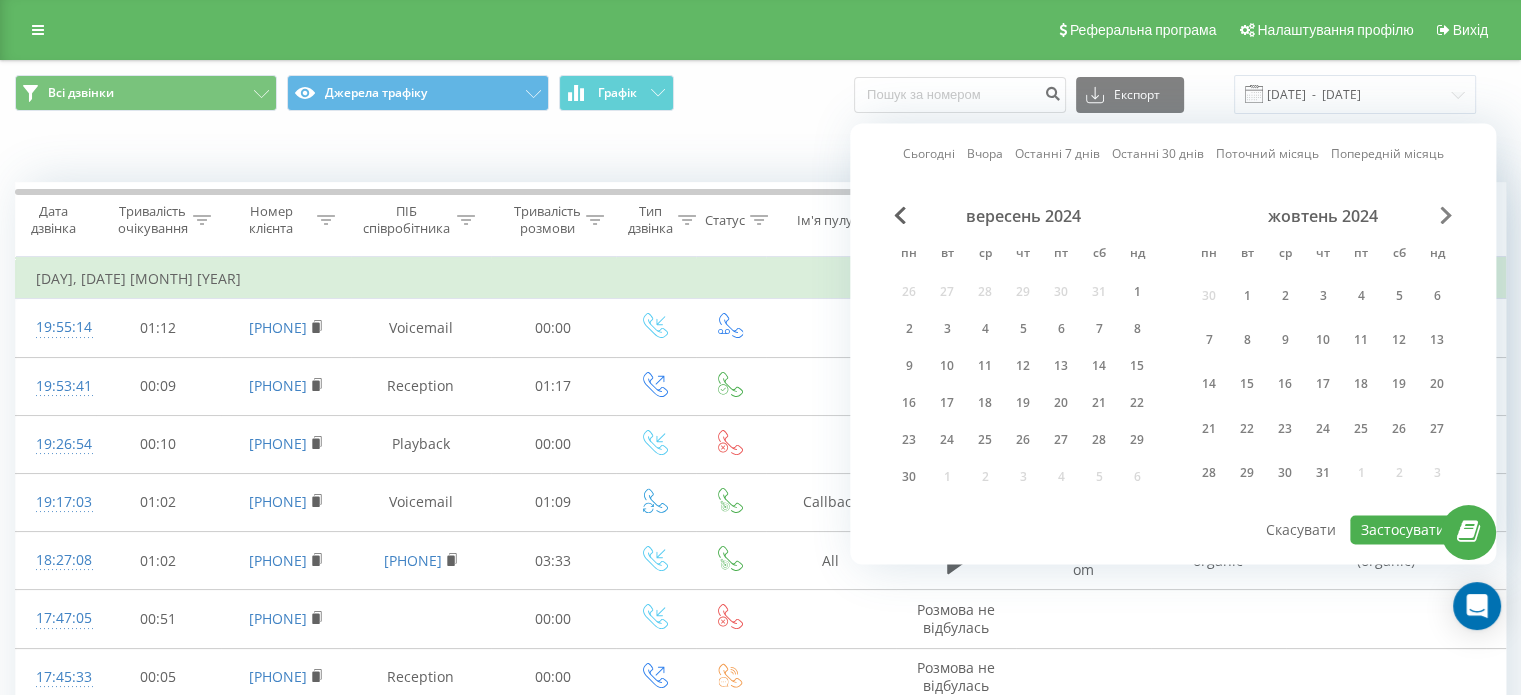 click at bounding box center (1446, 215) 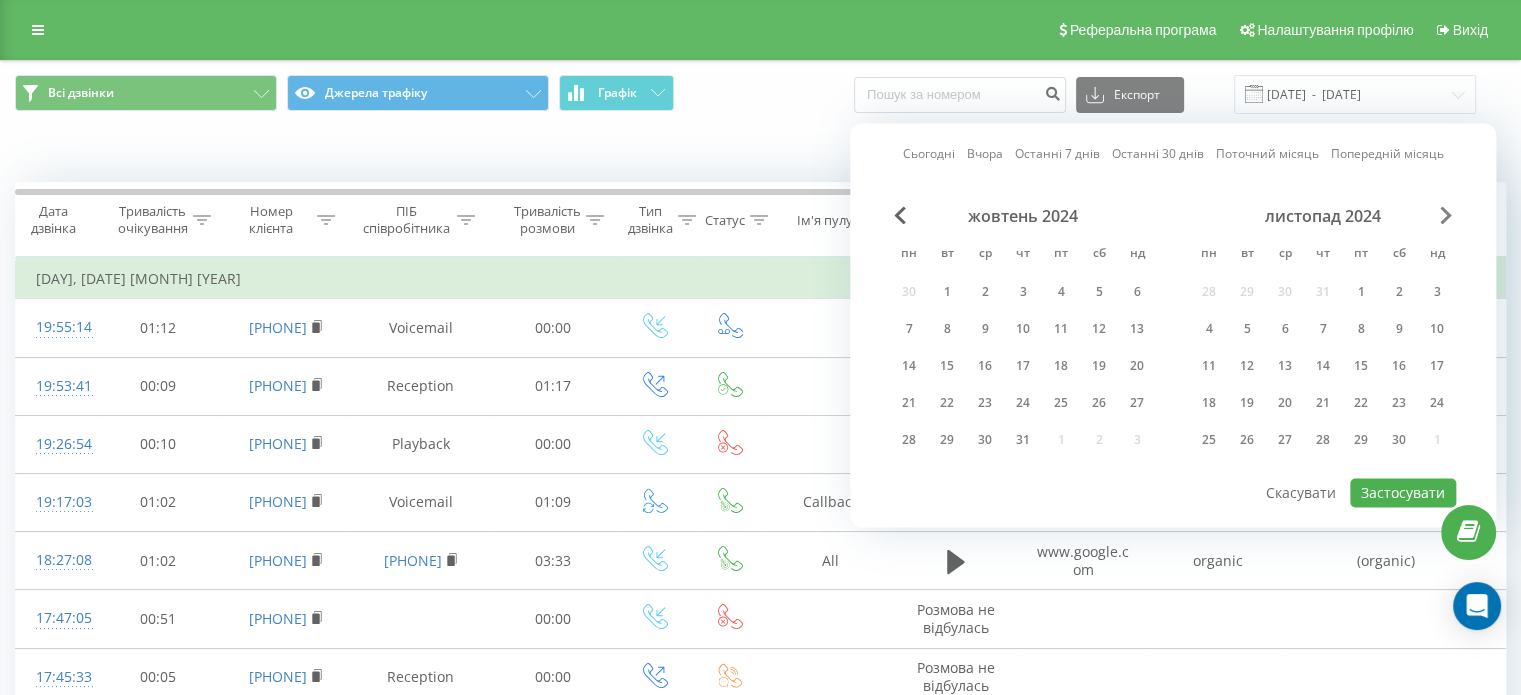 click at bounding box center [1446, 215] 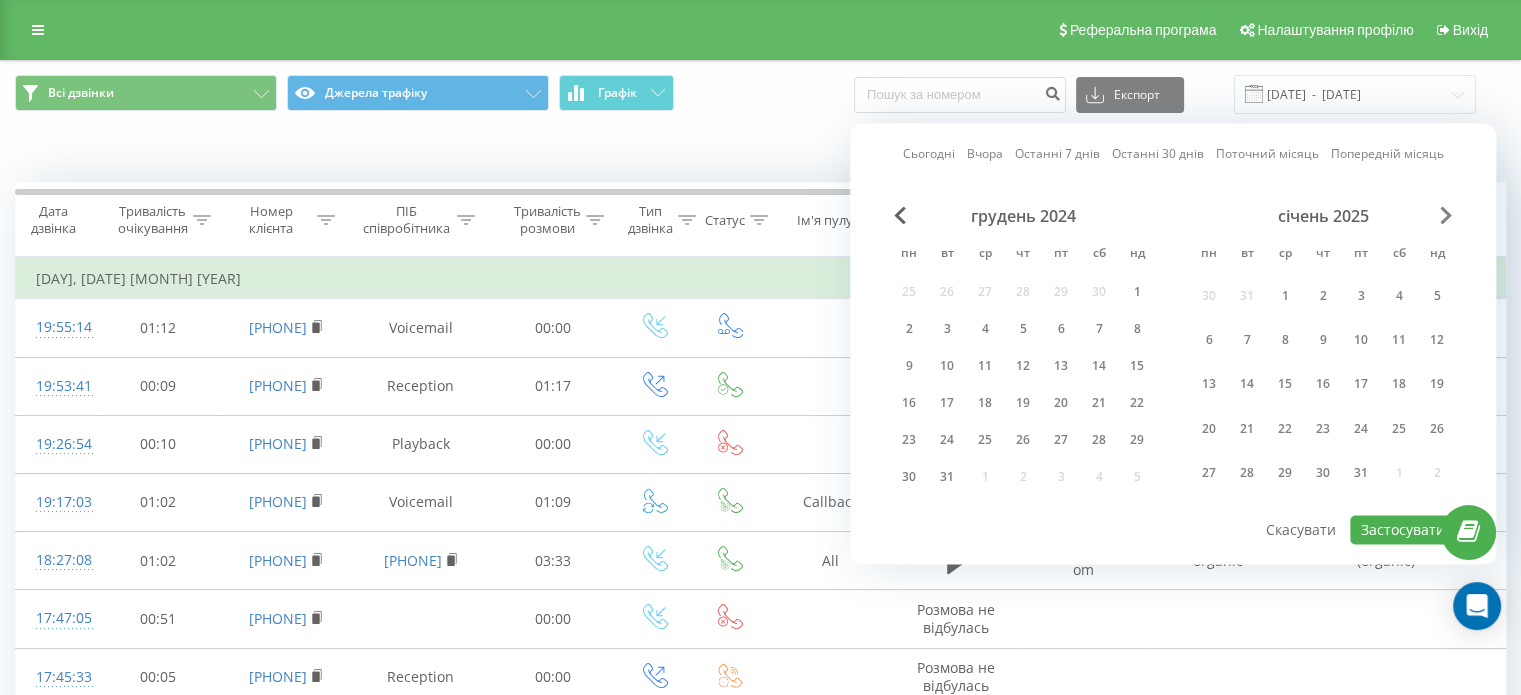 click at bounding box center [1446, 215] 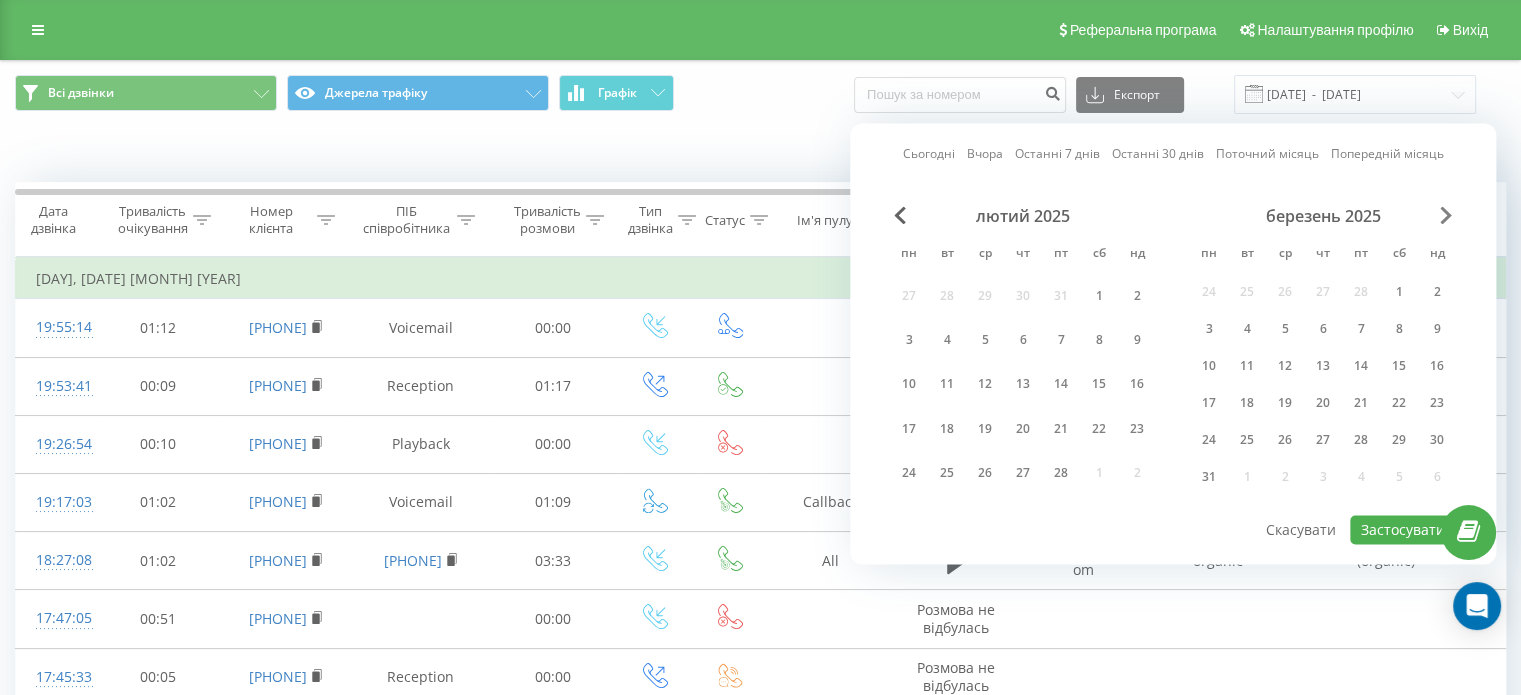 click at bounding box center (1446, 215) 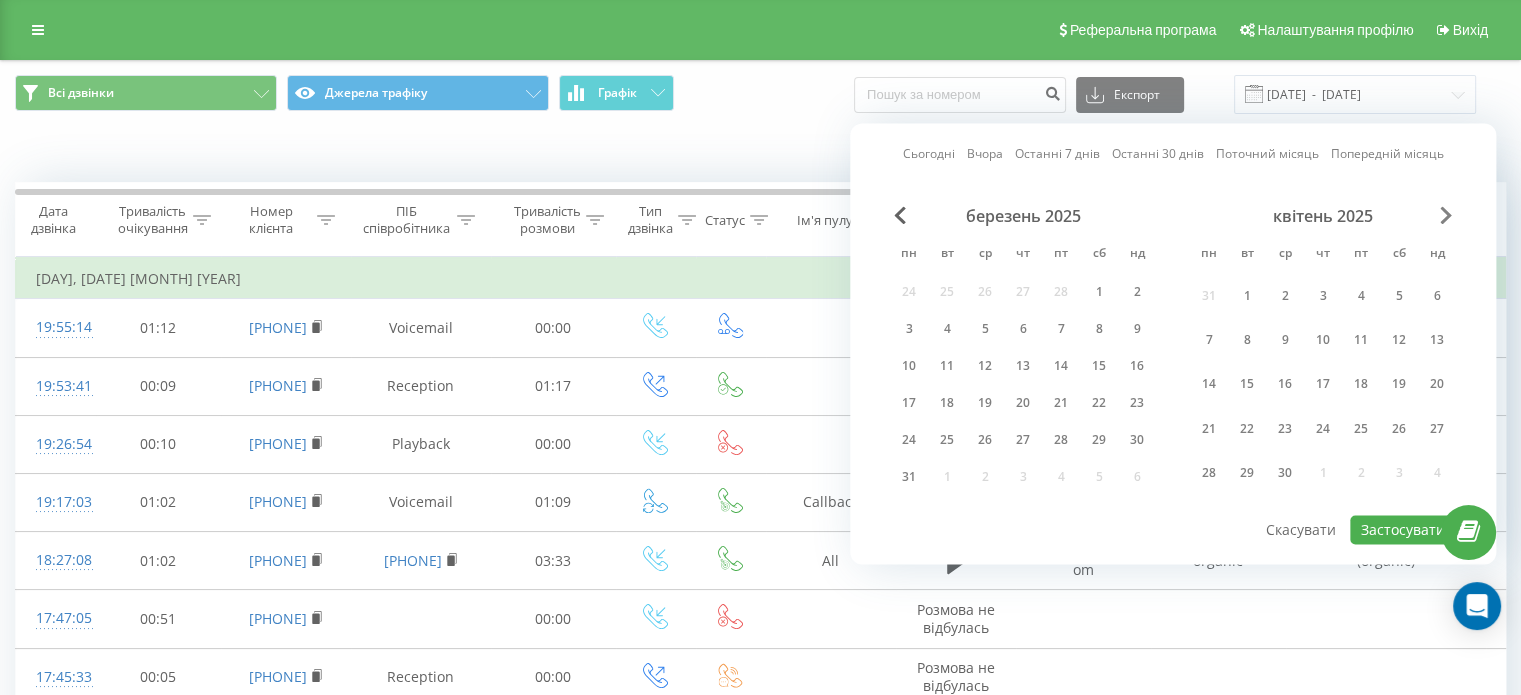click at bounding box center [1446, 215] 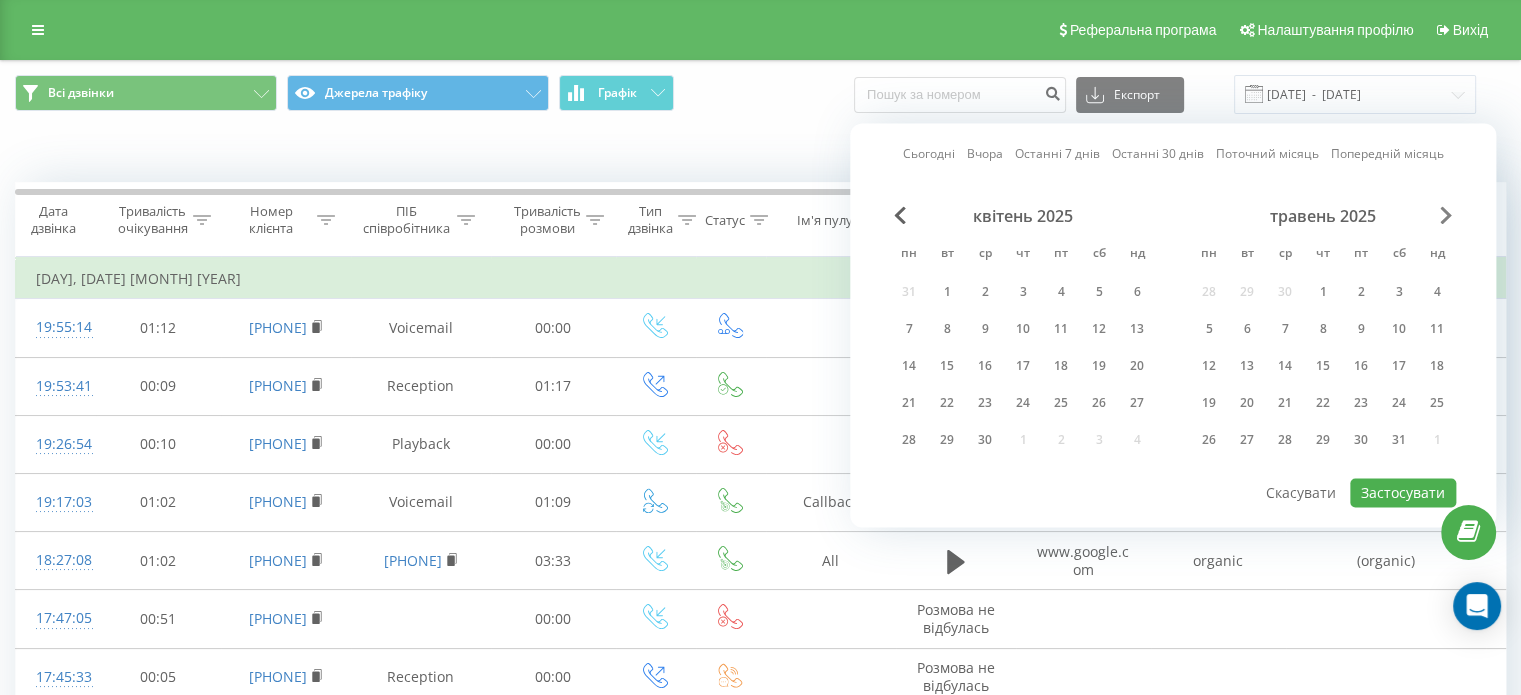 click at bounding box center [1446, 215] 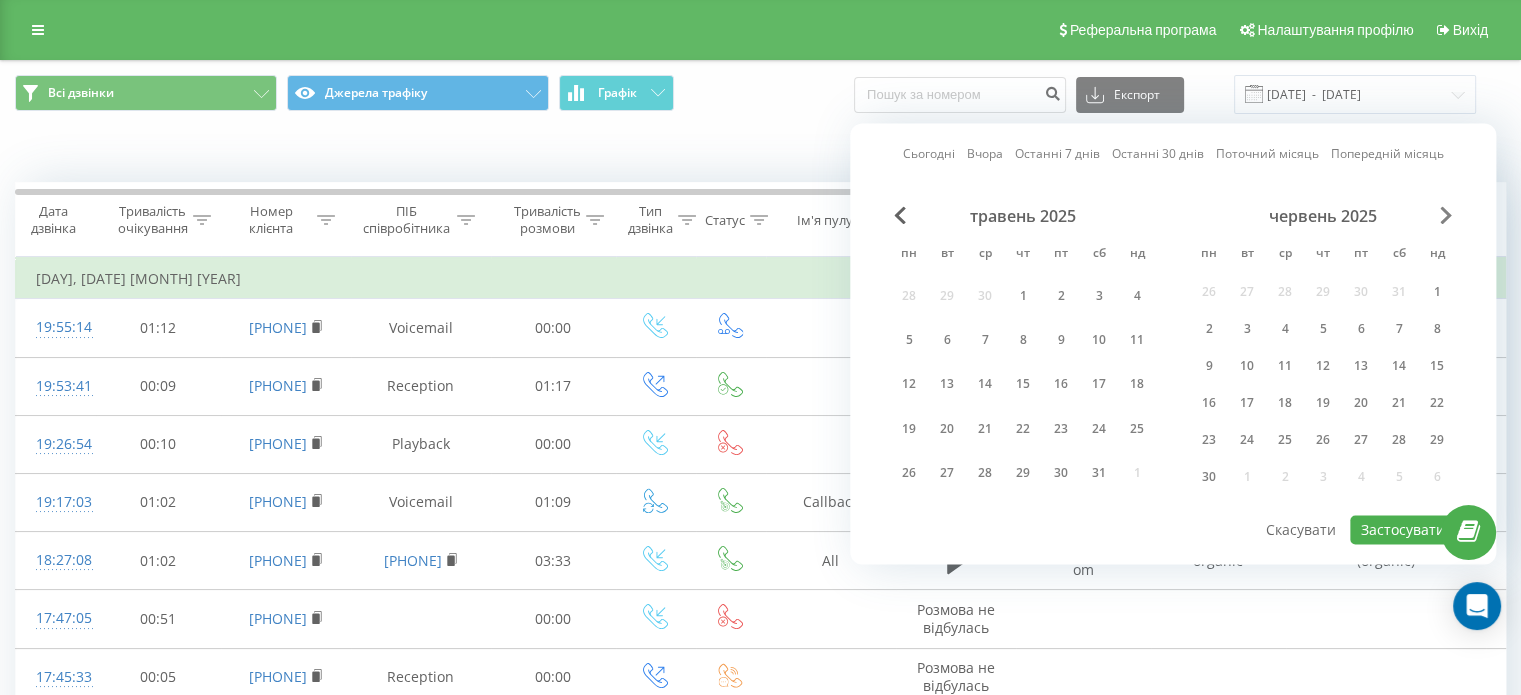 click at bounding box center [1446, 215] 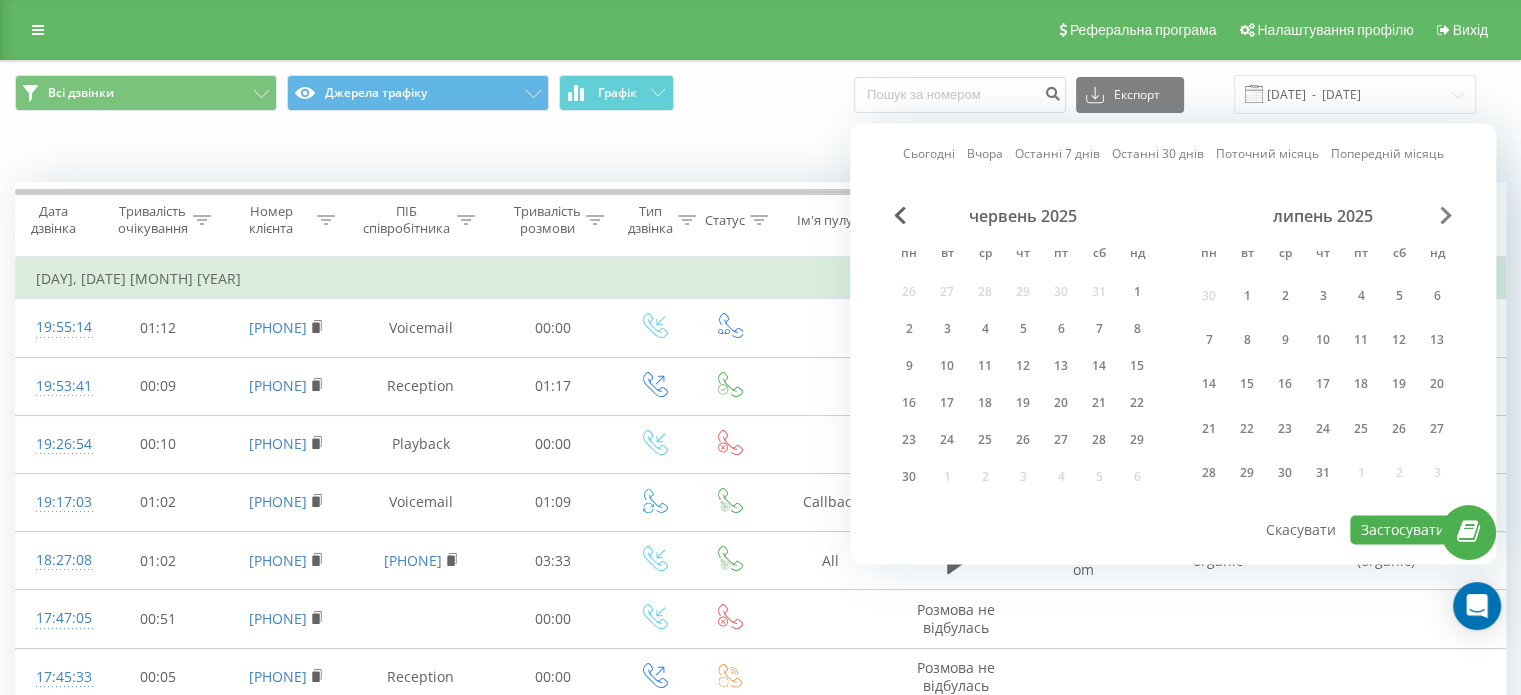 click at bounding box center [1446, 215] 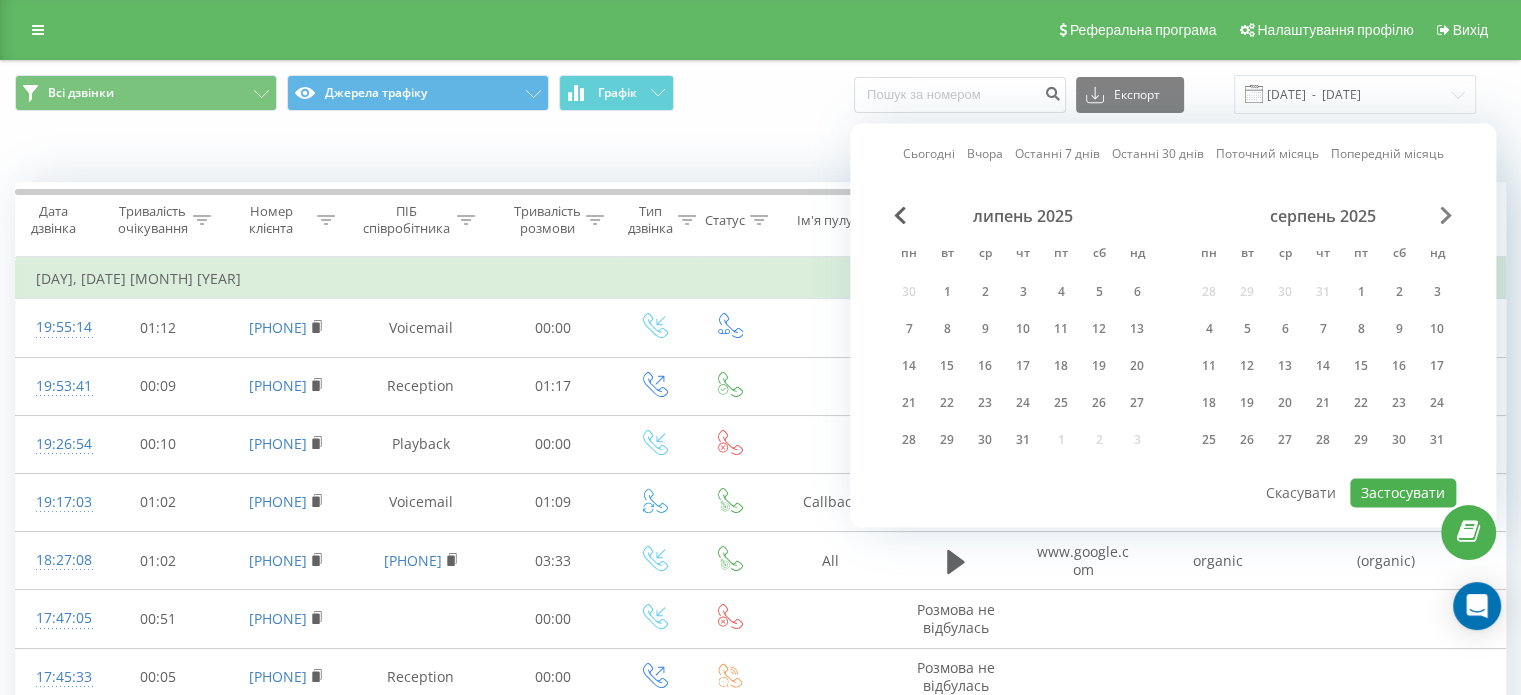 click at bounding box center (1446, 215) 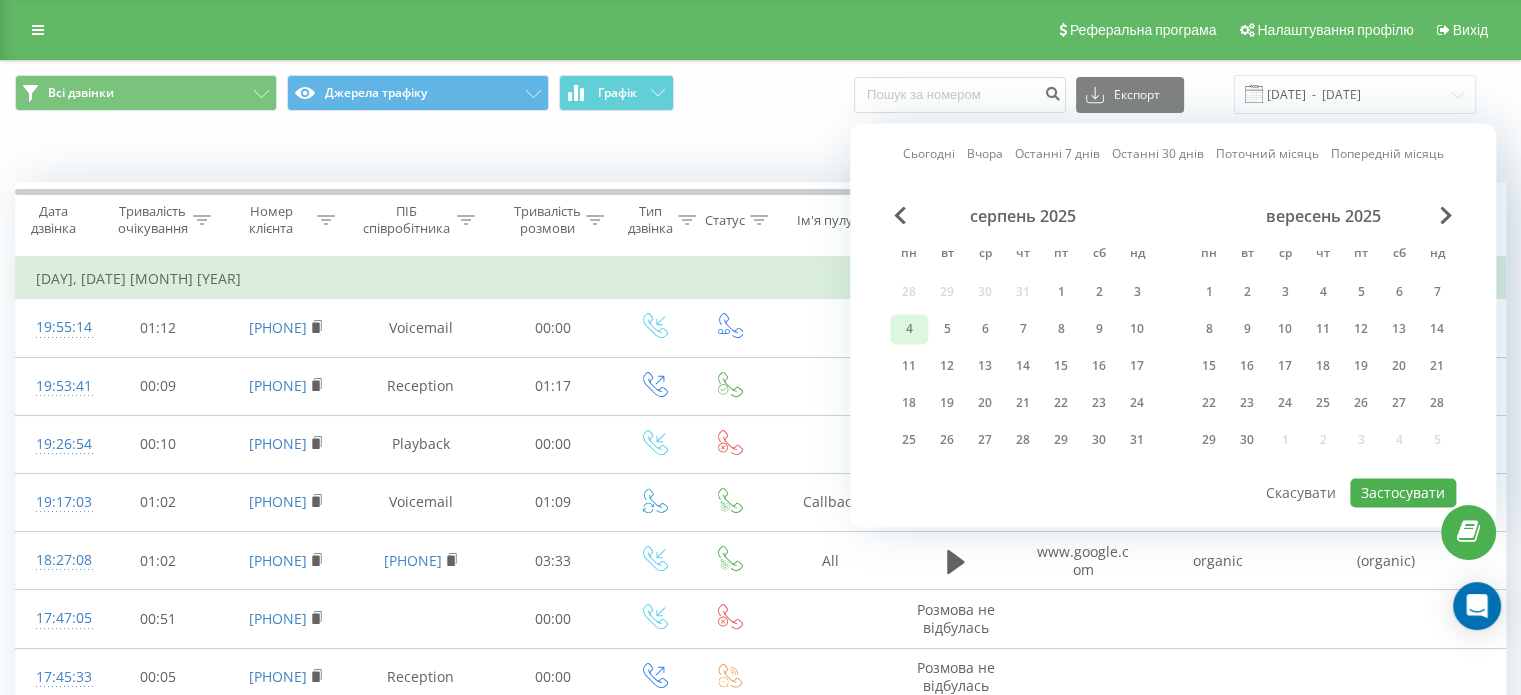 click on "4" at bounding box center [909, 329] 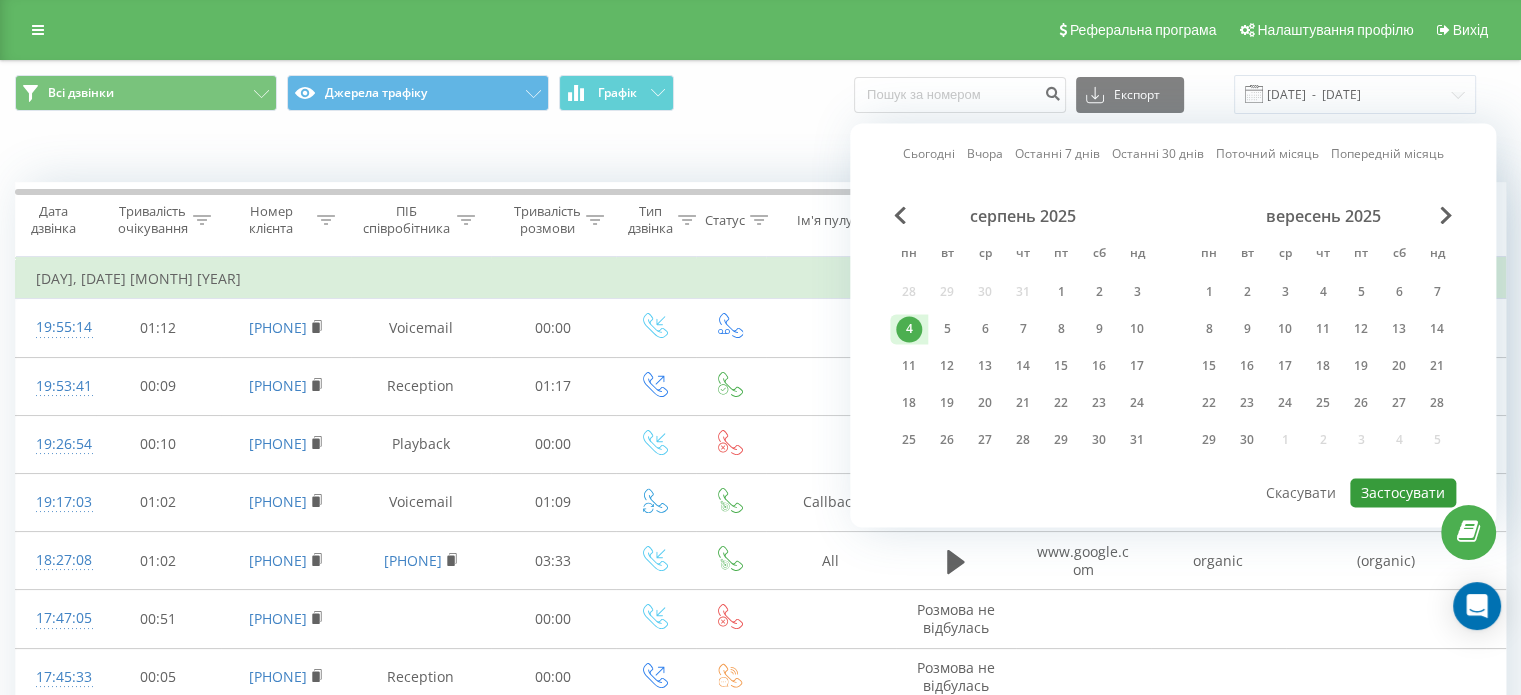 click on "Застосувати" at bounding box center (1403, 492) 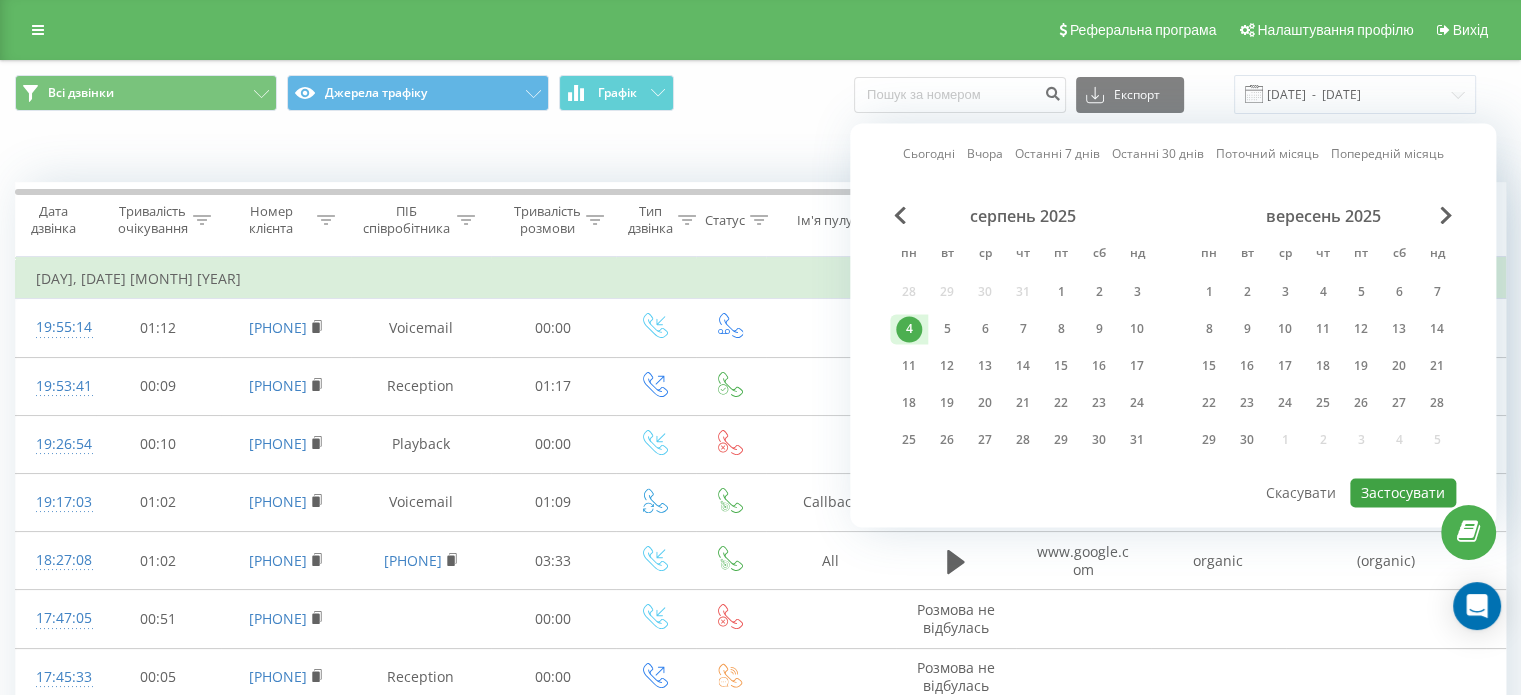 type on "04.08.2025  -  04.08.2025" 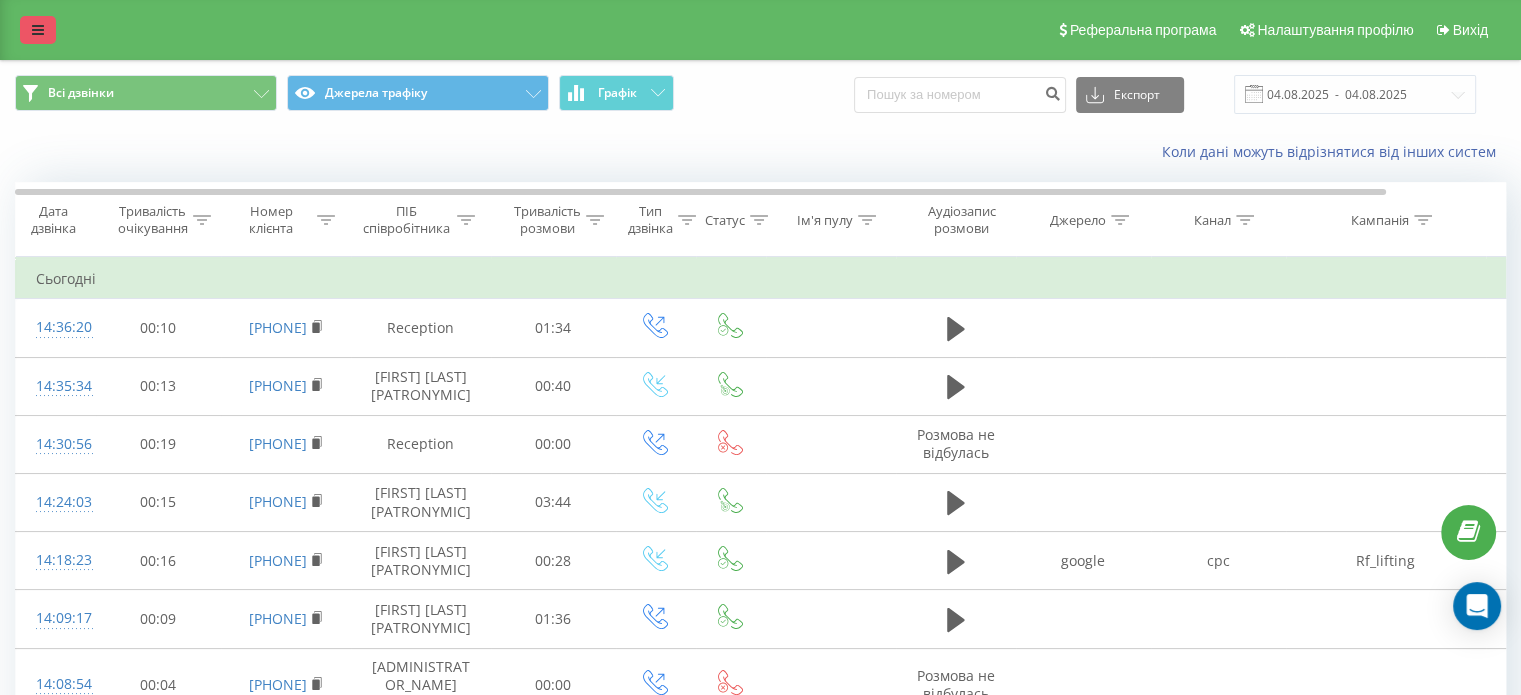 click at bounding box center (38, 30) 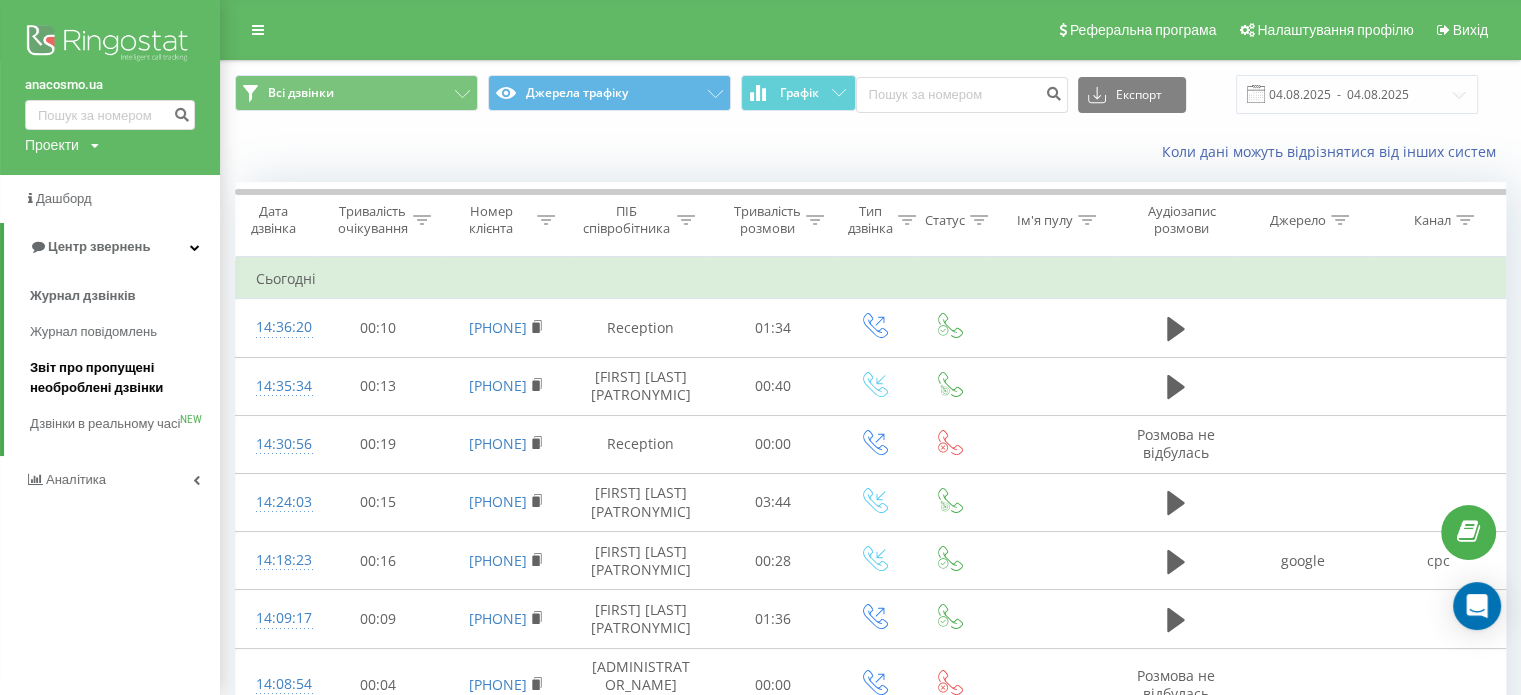 click on "Звіт про пропущені необроблені дзвінки" at bounding box center [120, 378] 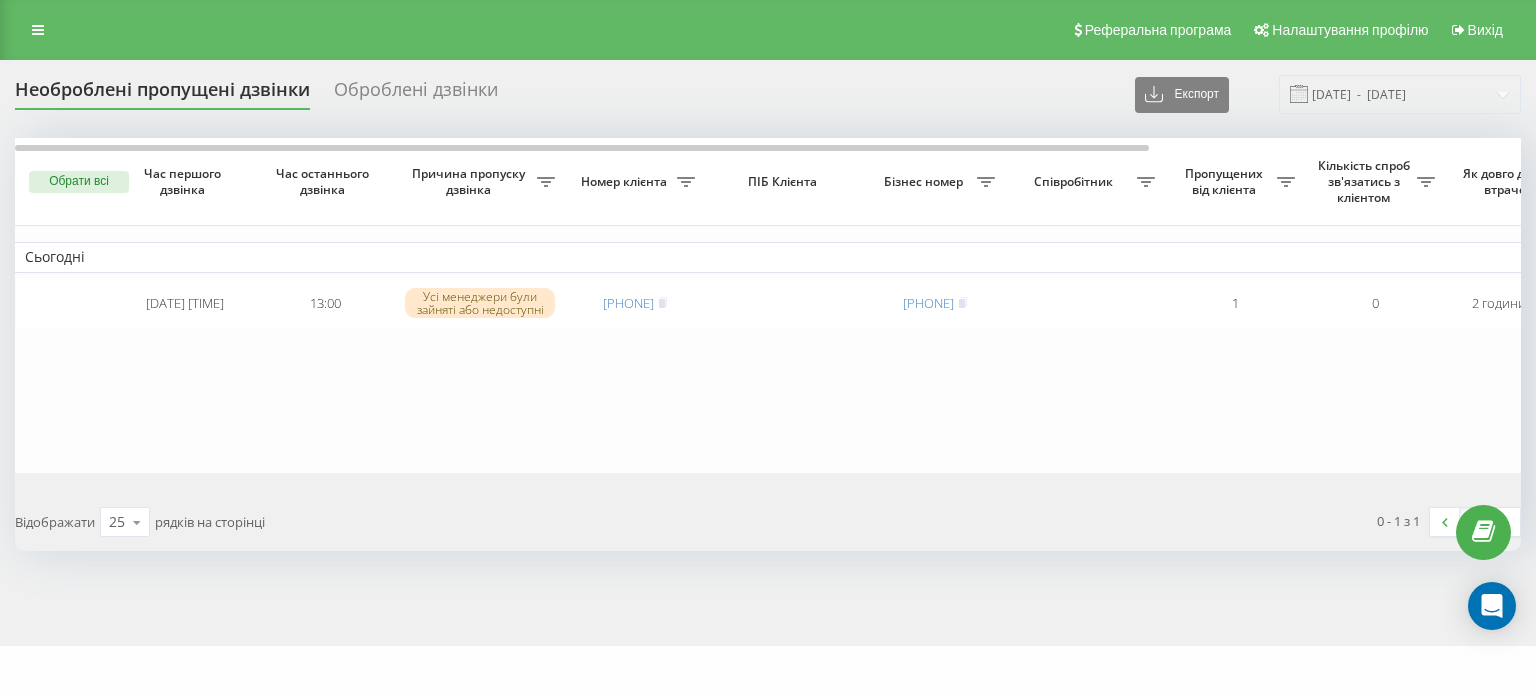 scroll, scrollTop: 0, scrollLeft: 0, axis: both 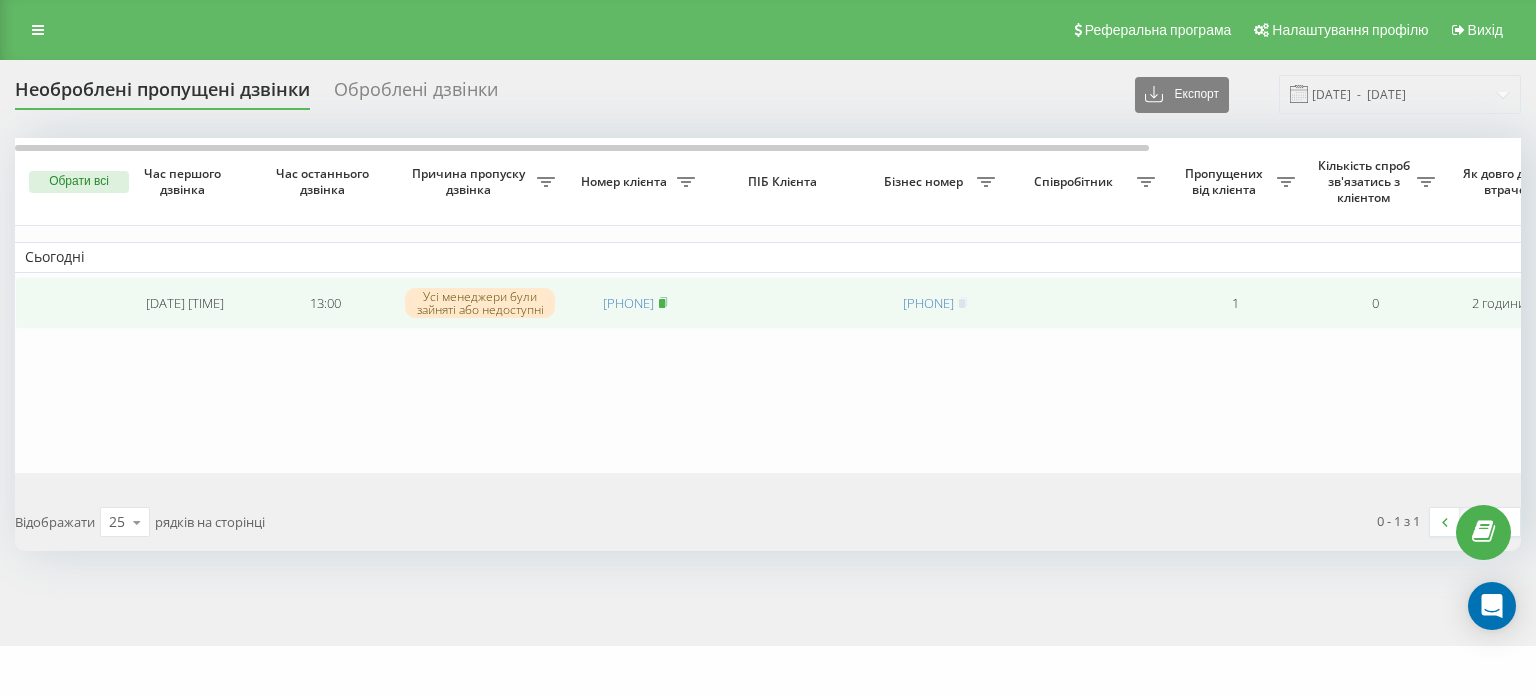 click 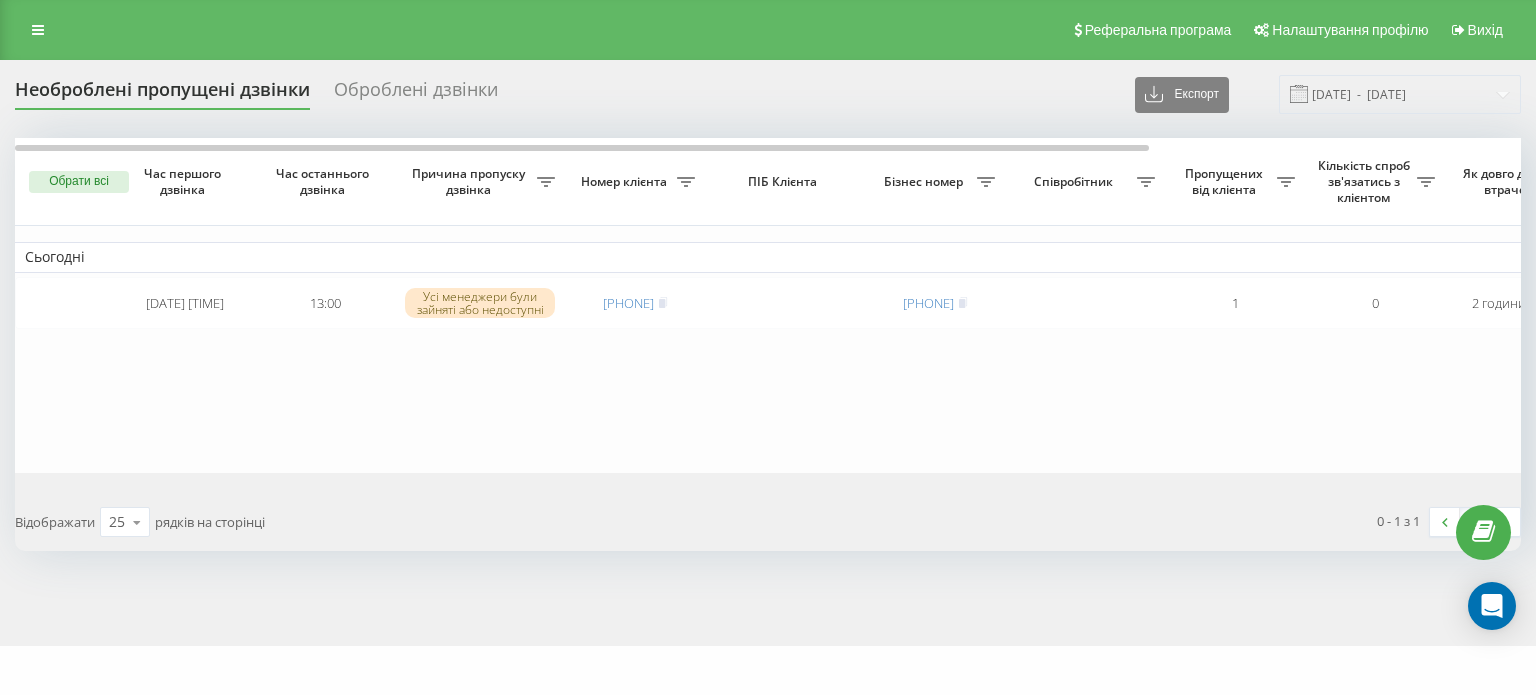 click on "Обрати всі" at bounding box center (79, 182) 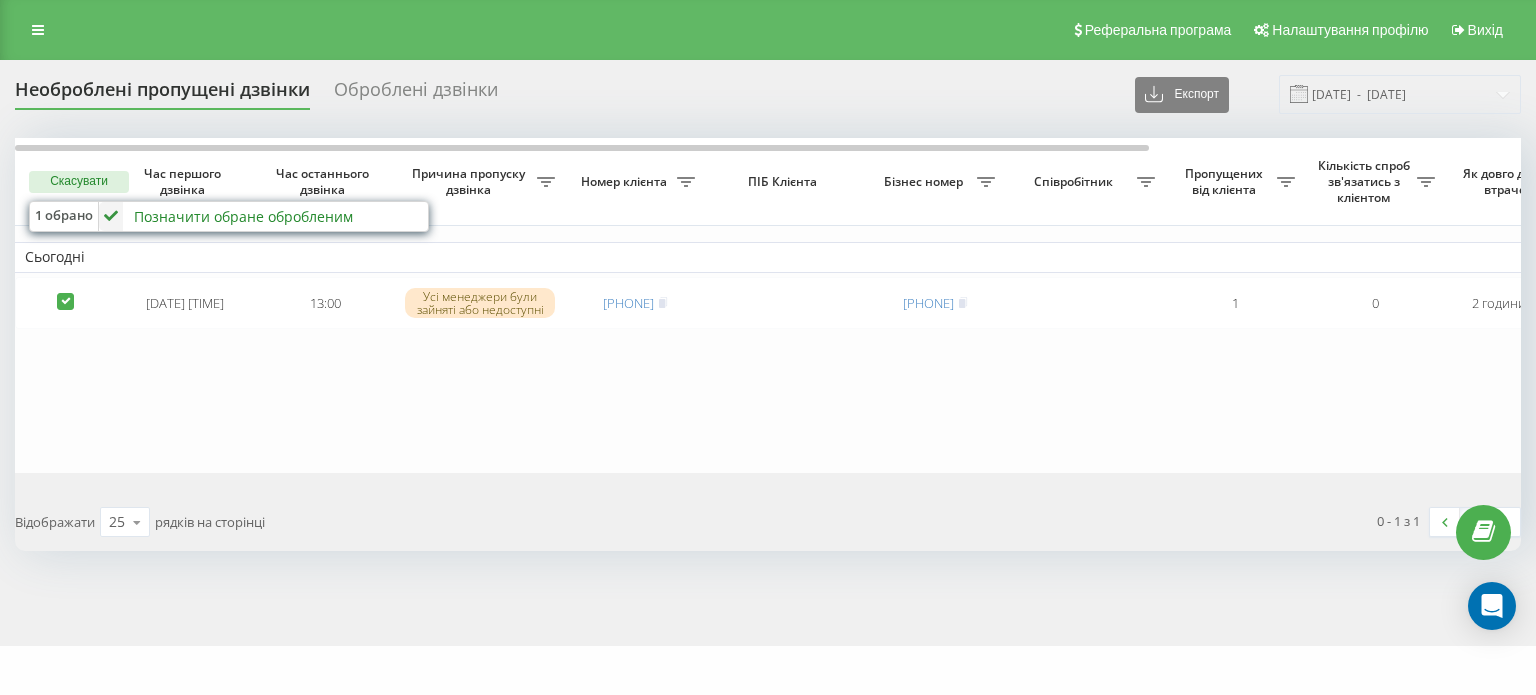 click on "Позначити обране обробленим" at bounding box center [243, 216] 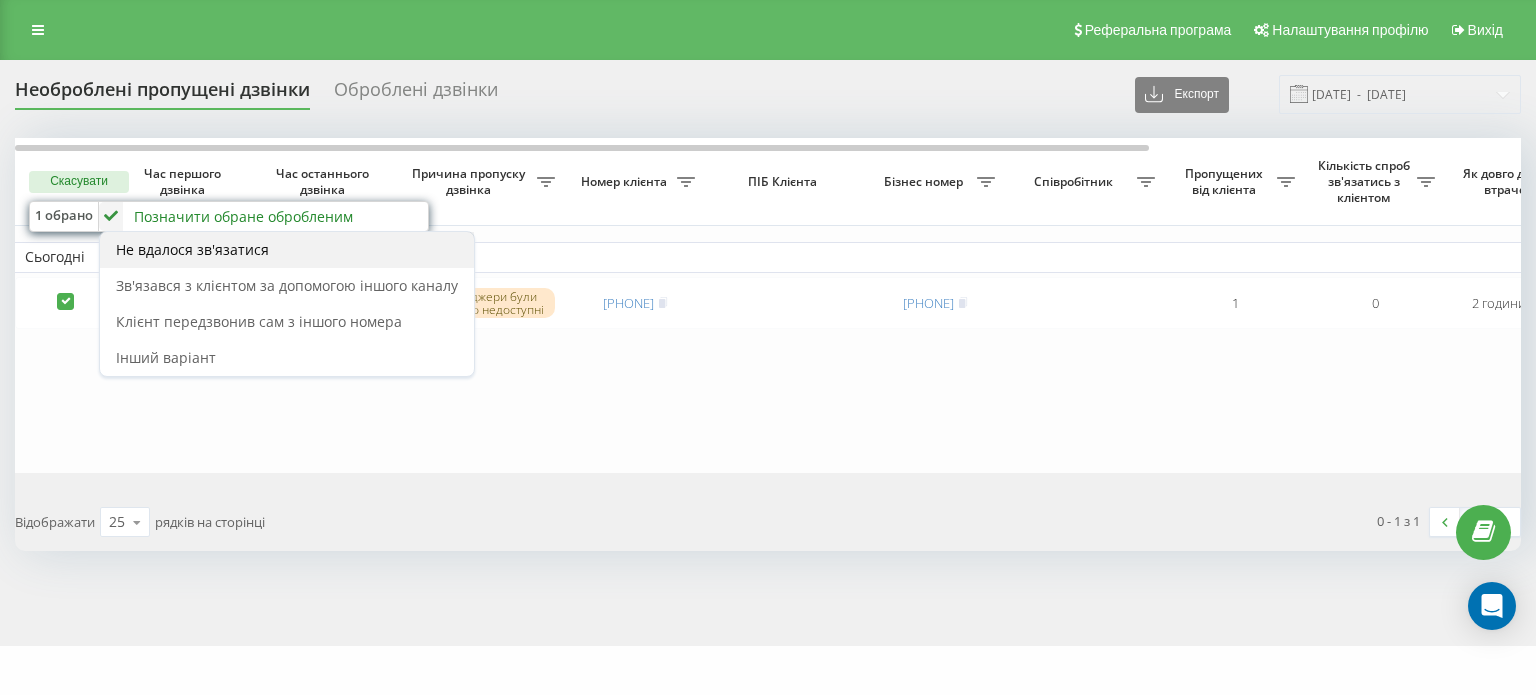click on "Не вдалося зв'язатися" at bounding box center (192, 249) 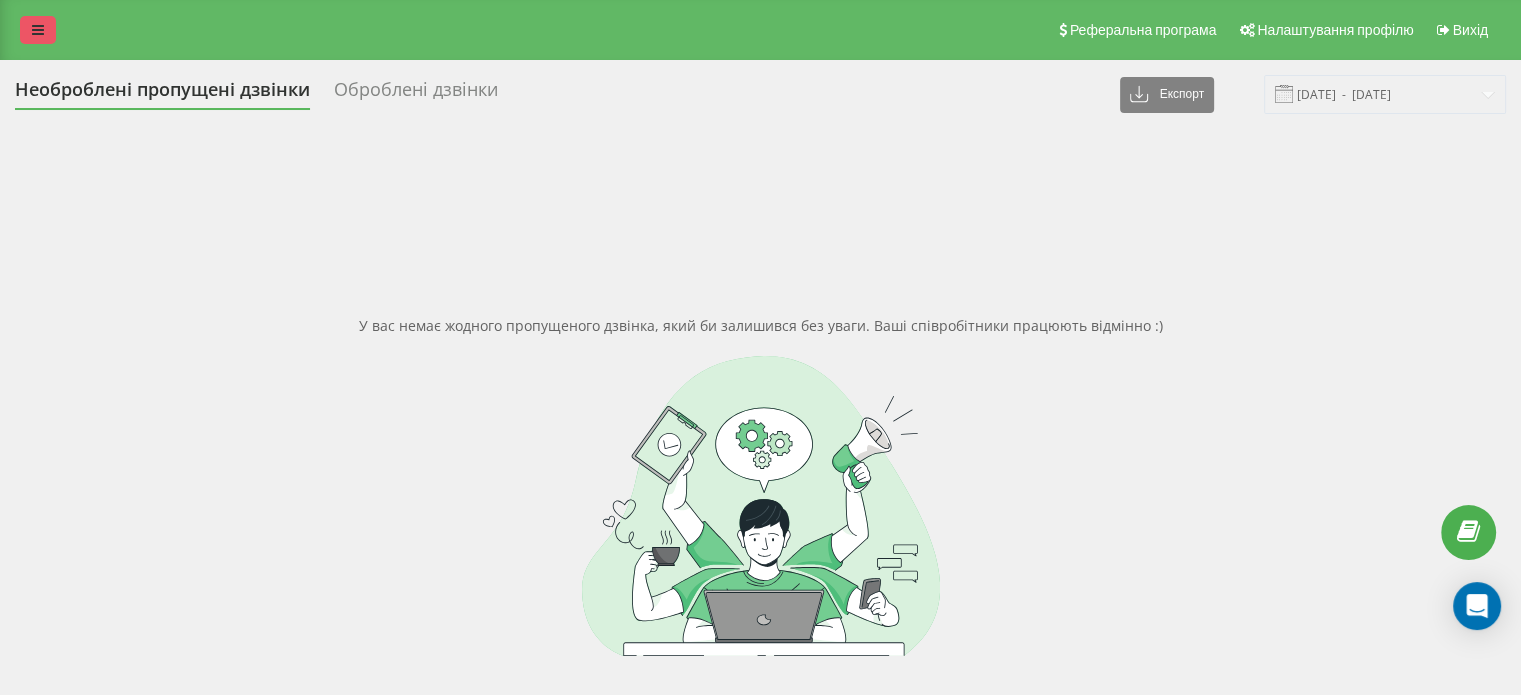 click at bounding box center [38, 30] 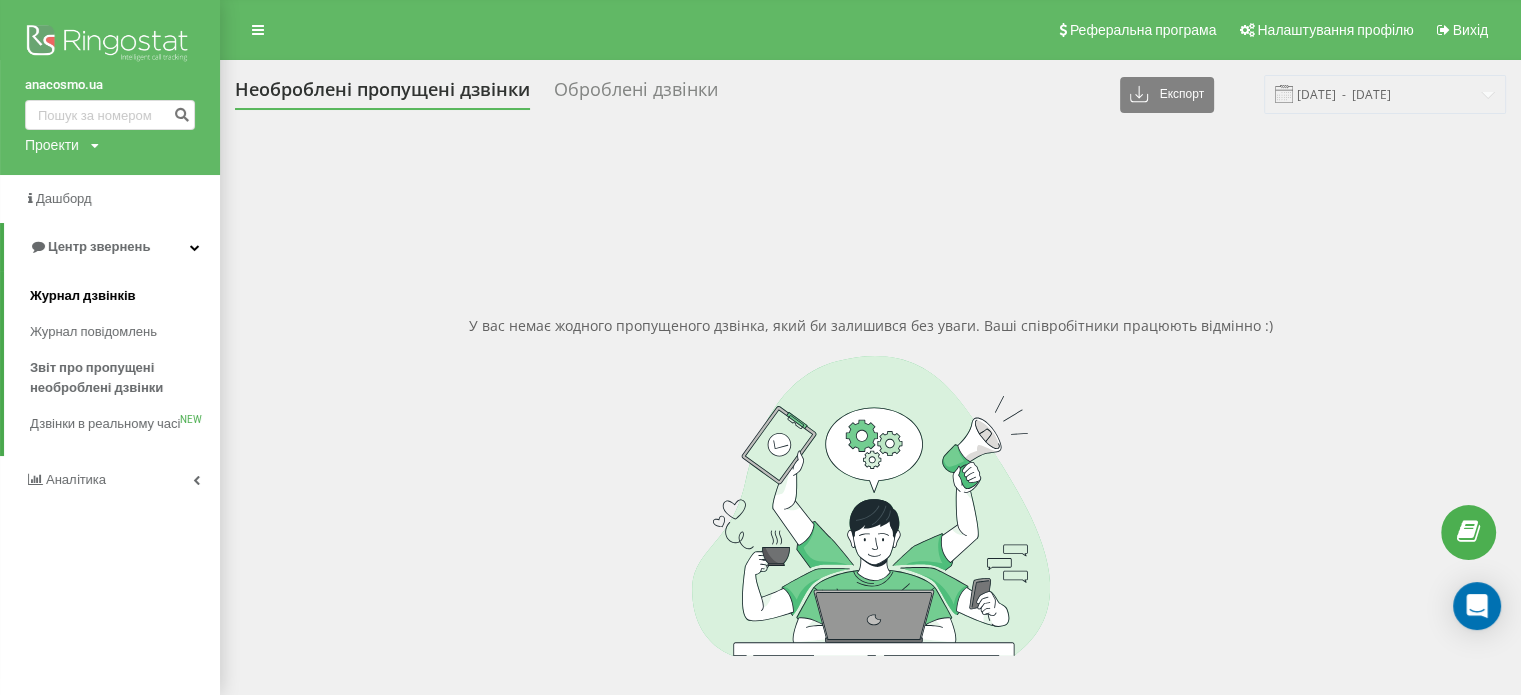click on "Журнал дзвінків" at bounding box center (83, 296) 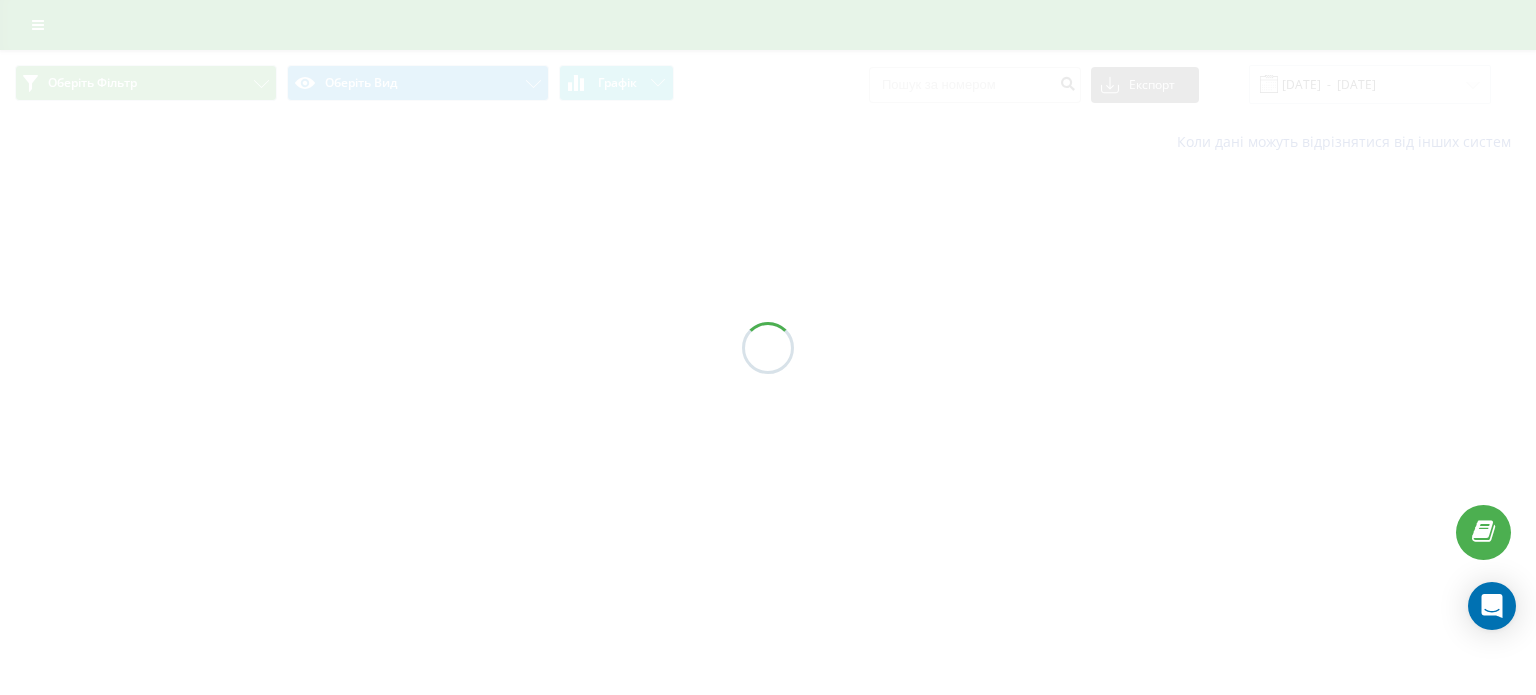 scroll, scrollTop: 0, scrollLeft: 0, axis: both 